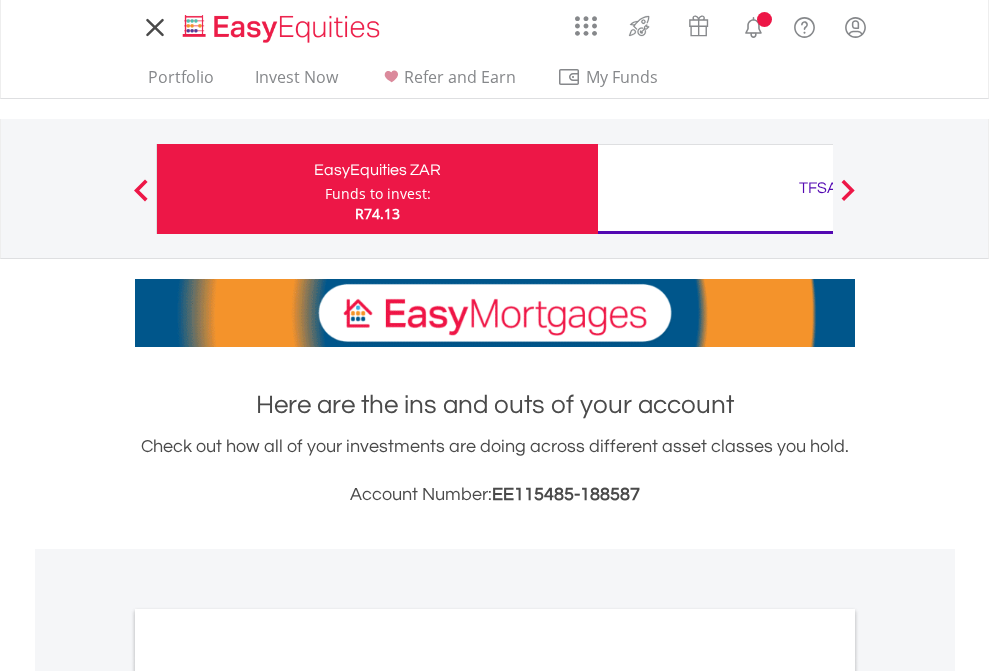 scroll, scrollTop: 0, scrollLeft: 0, axis: both 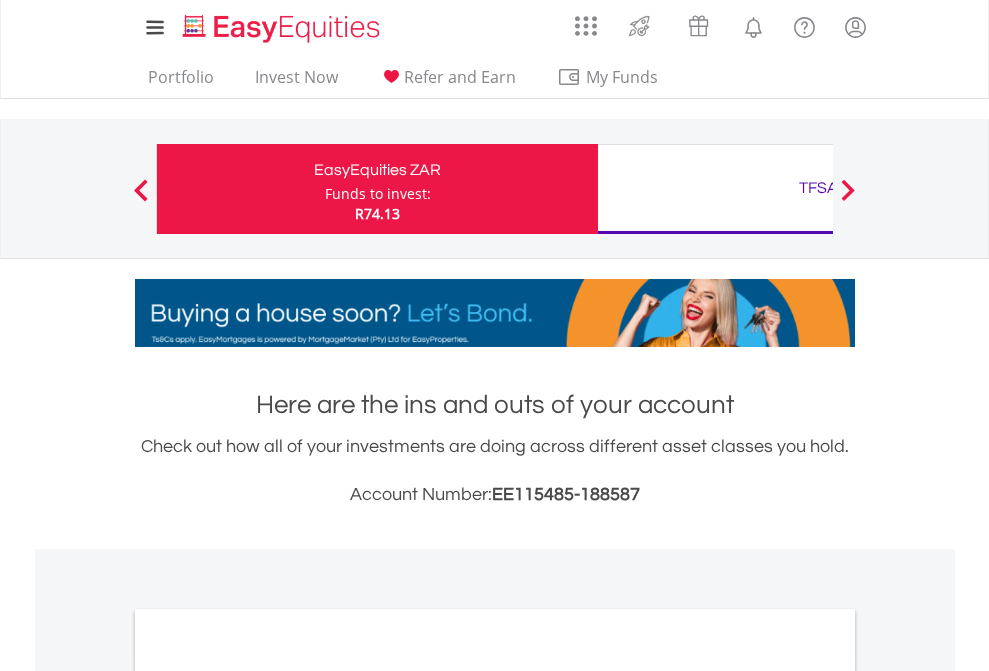 click on "Funds to invest:" at bounding box center [378, 194] 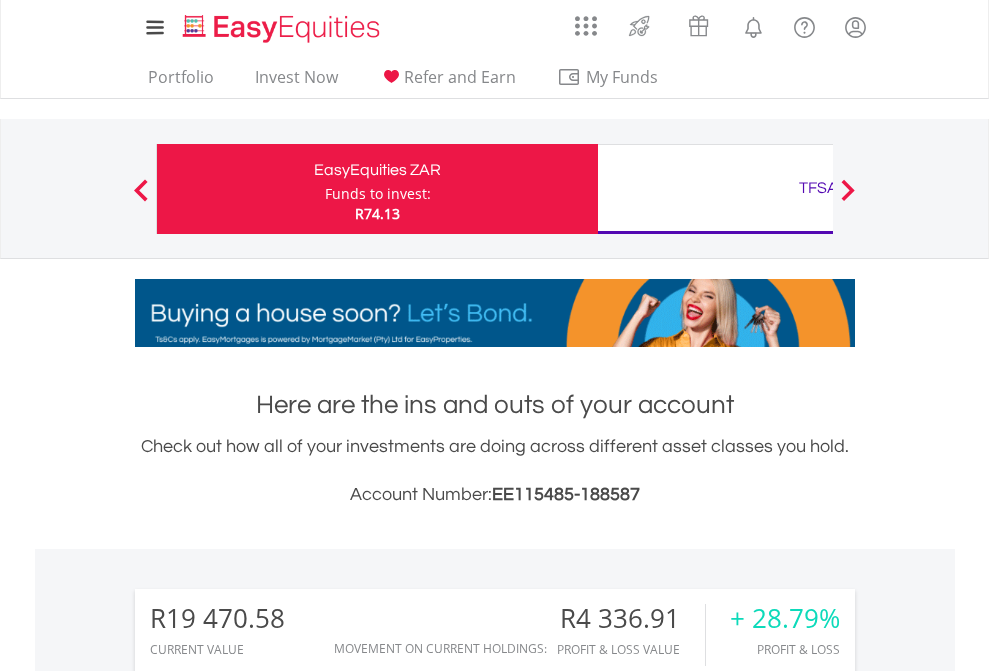 scroll, scrollTop: 999808, scrollLeft: 999687, axis: both 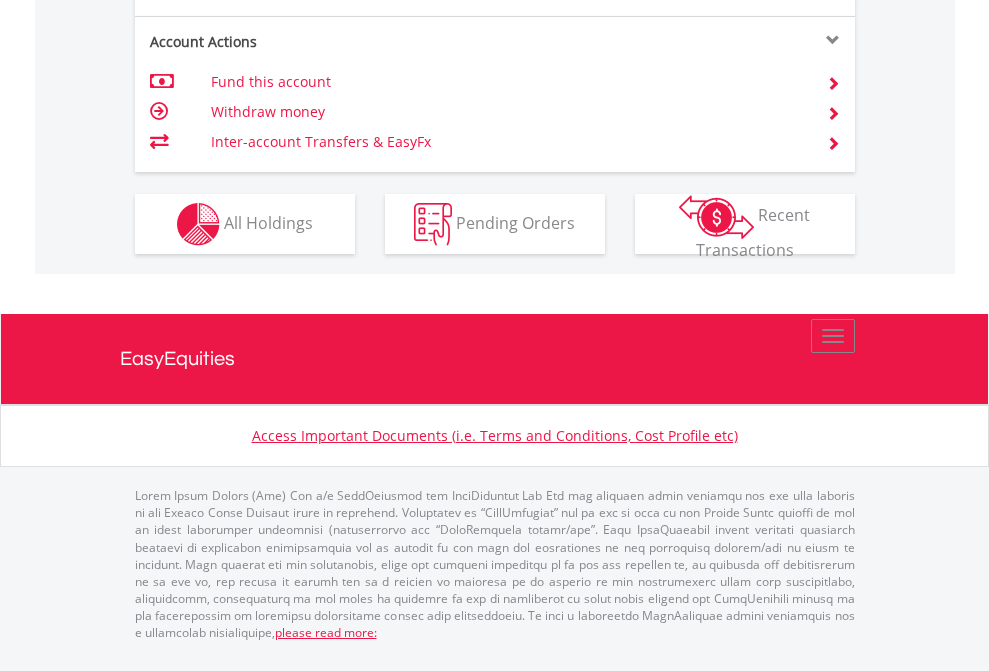 click on "Investment types" at bounding box center (706, -337) 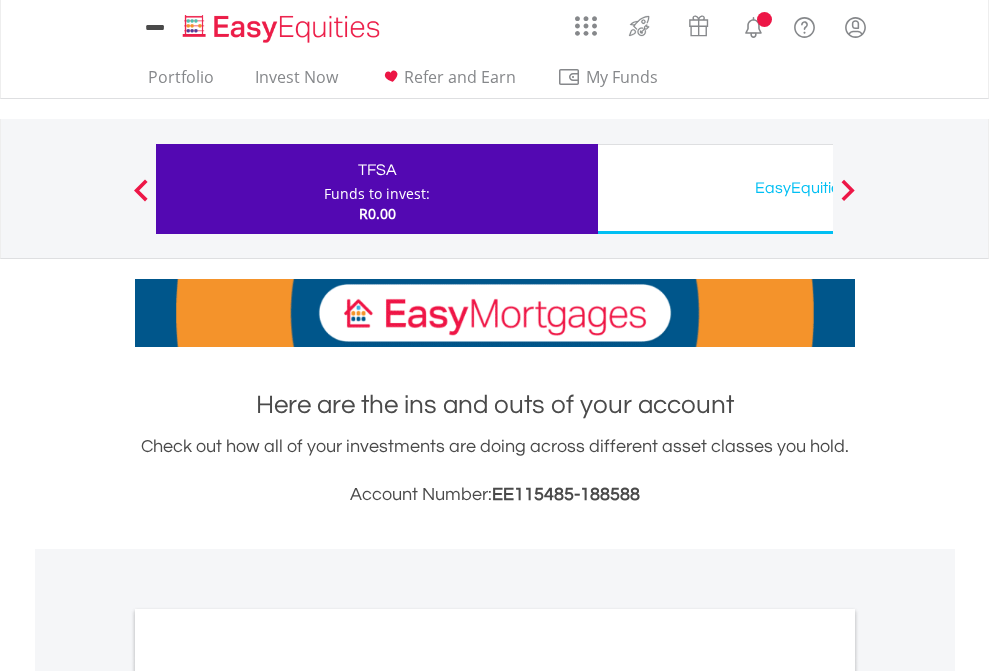 scroll, scrollTop: 0, scrollLeft: 0, axis: both 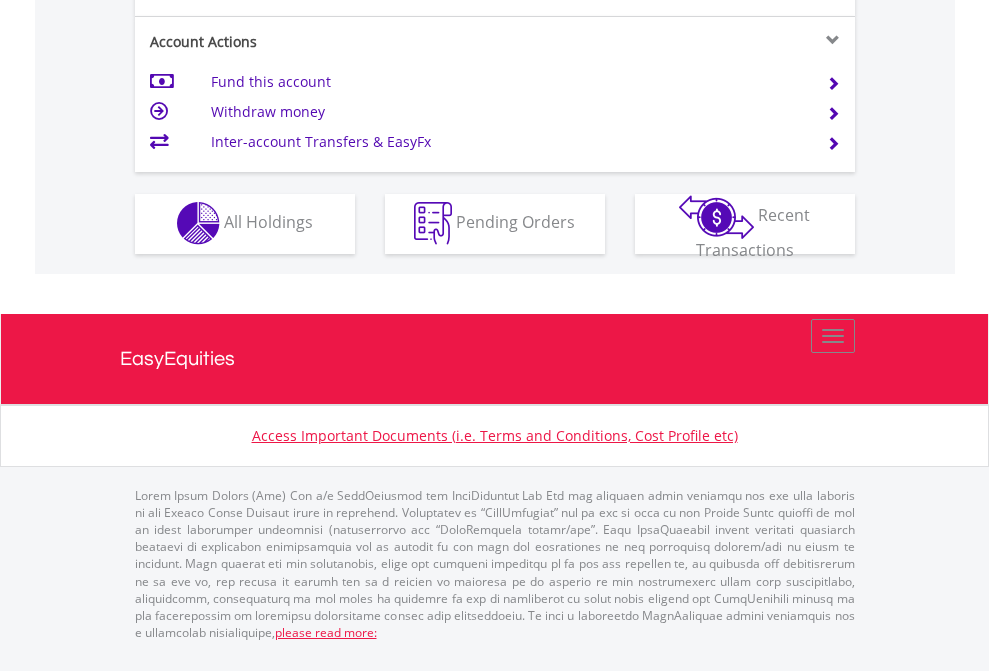click on "Investment types" at bounding box center [706, -353] 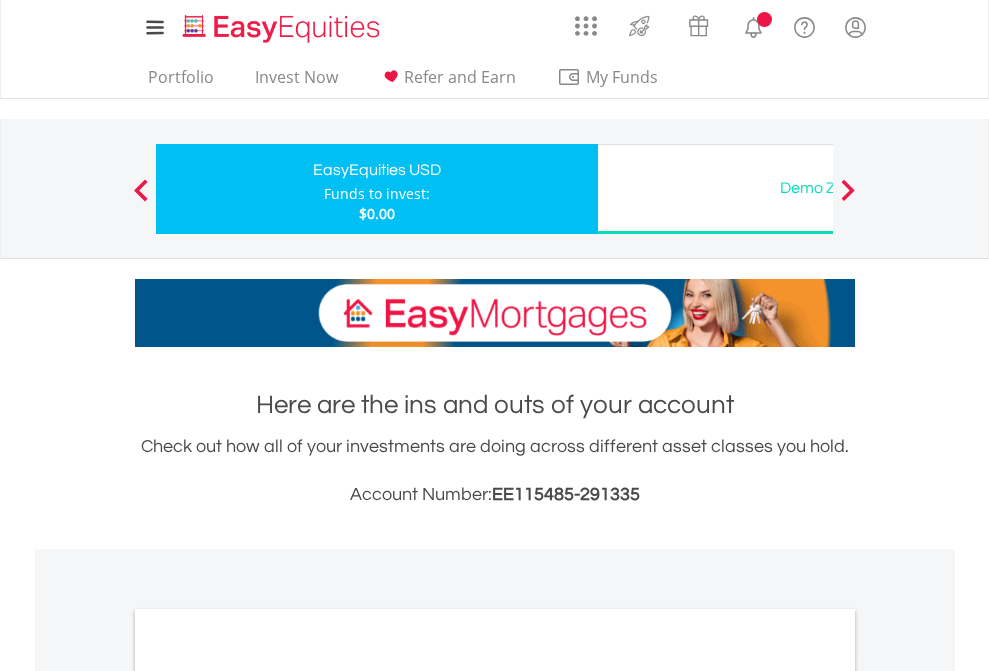 scroll, scrollTop: 0, scrollLeft: 0, axis: both 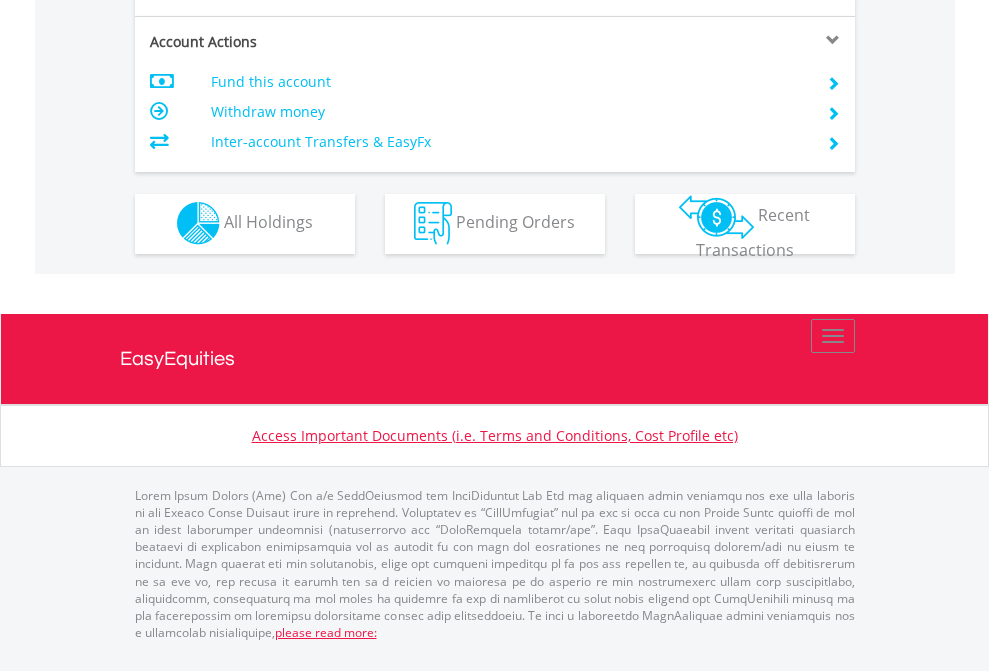 click on "Investment types" at bounding box center (706, -353) 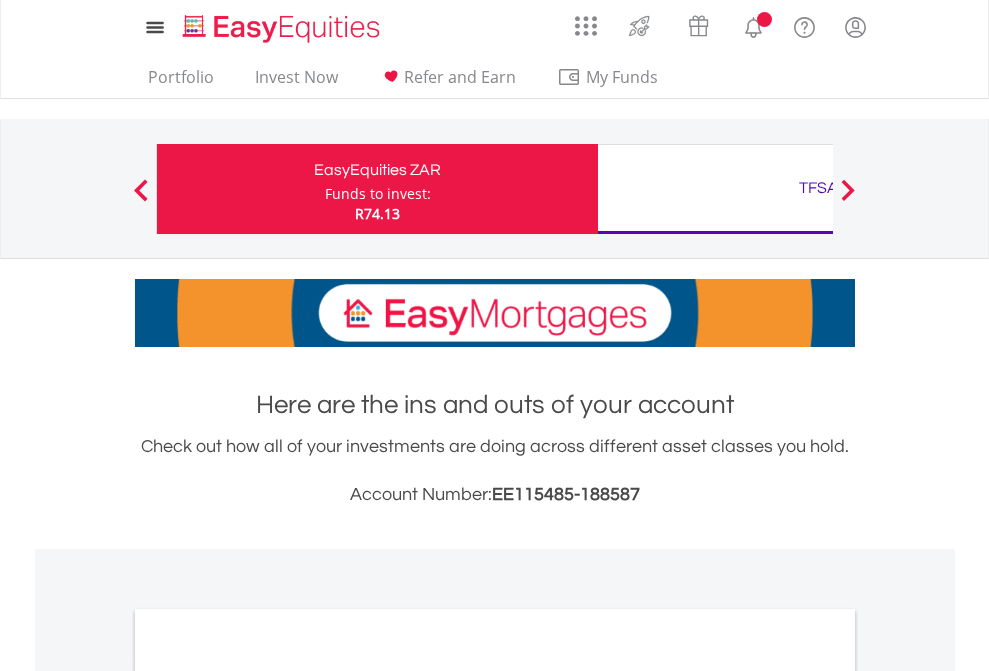 scroll, scrollTop: 0, scrollLeft: 0, axis: both 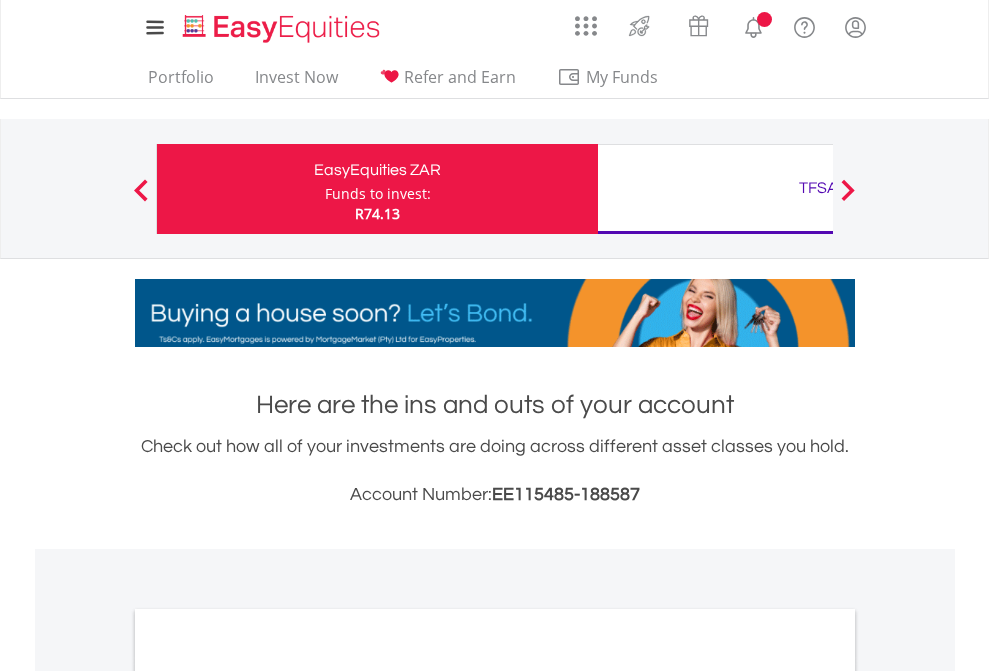 click on "All Holdings" at bounding box center [268, 1096] 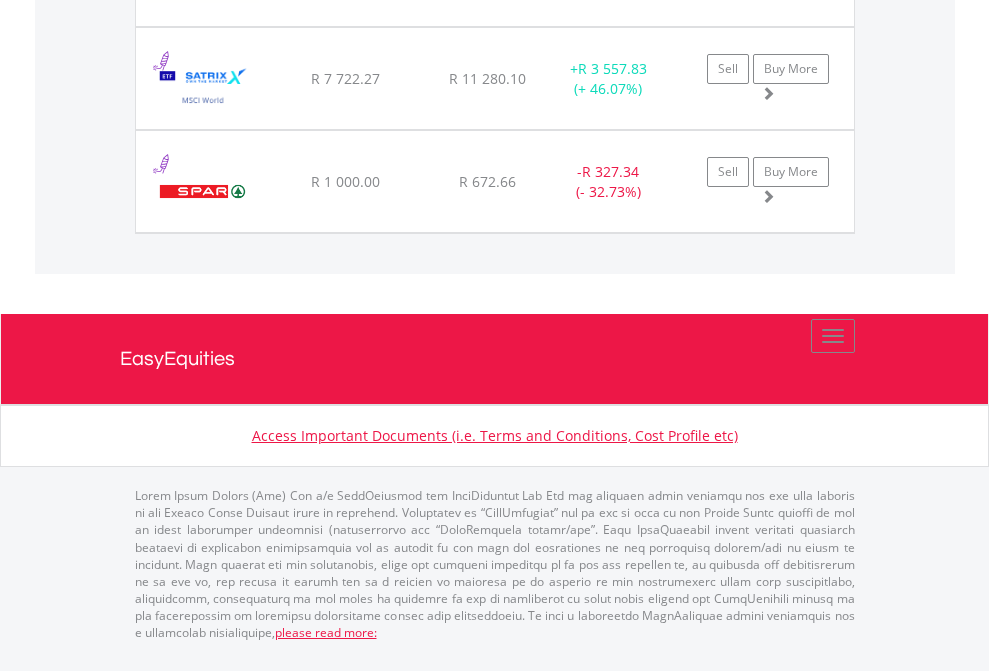 scroll, scrollTop: 2345, scrollLeft: 0, axis: vertical 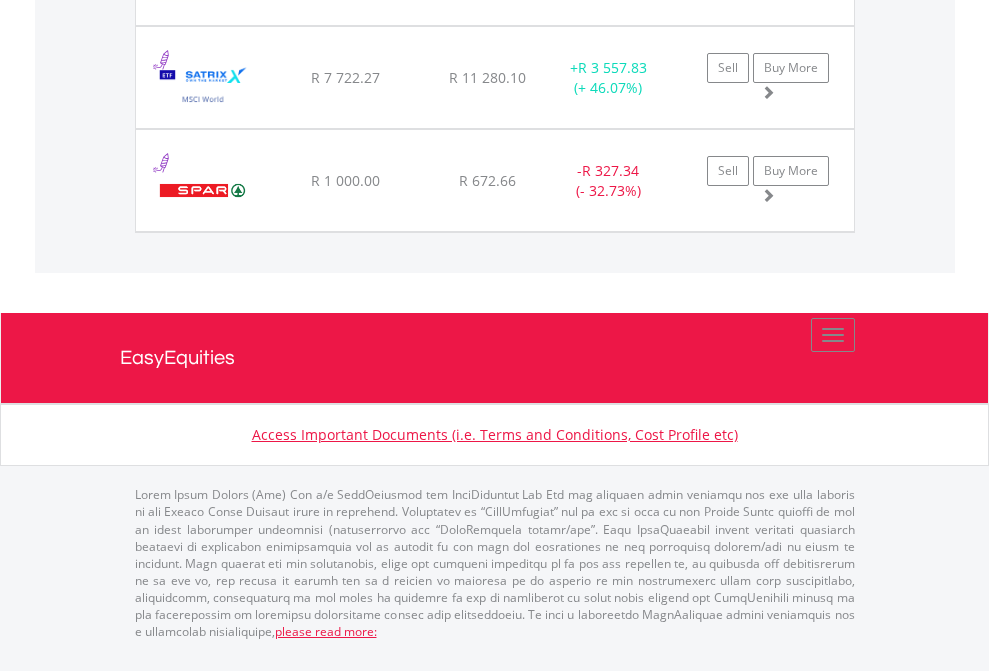 click on "TFSA" at bounding box center [818, -2077] 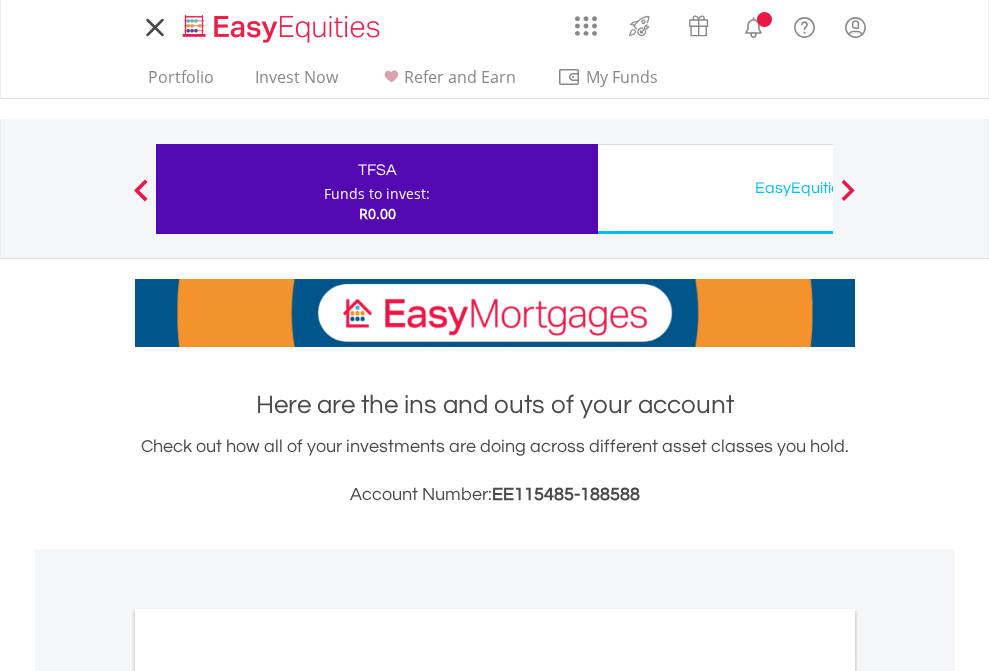 scroll, scrollTop: 0, scrollLeft: 0, axis: both 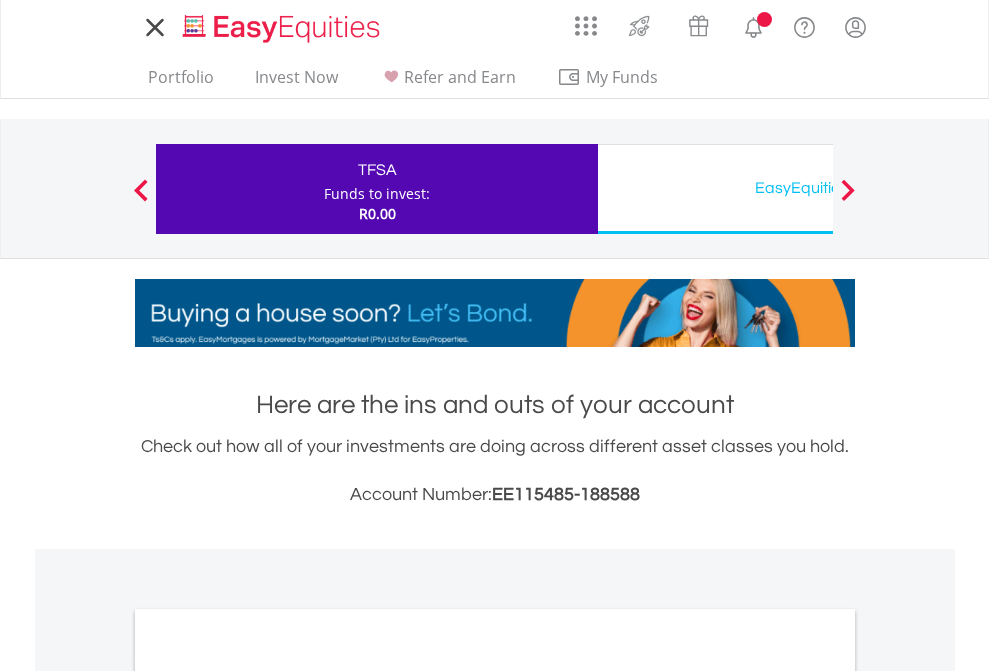 click on "All Holdings" at bounding box center (268, 1096) 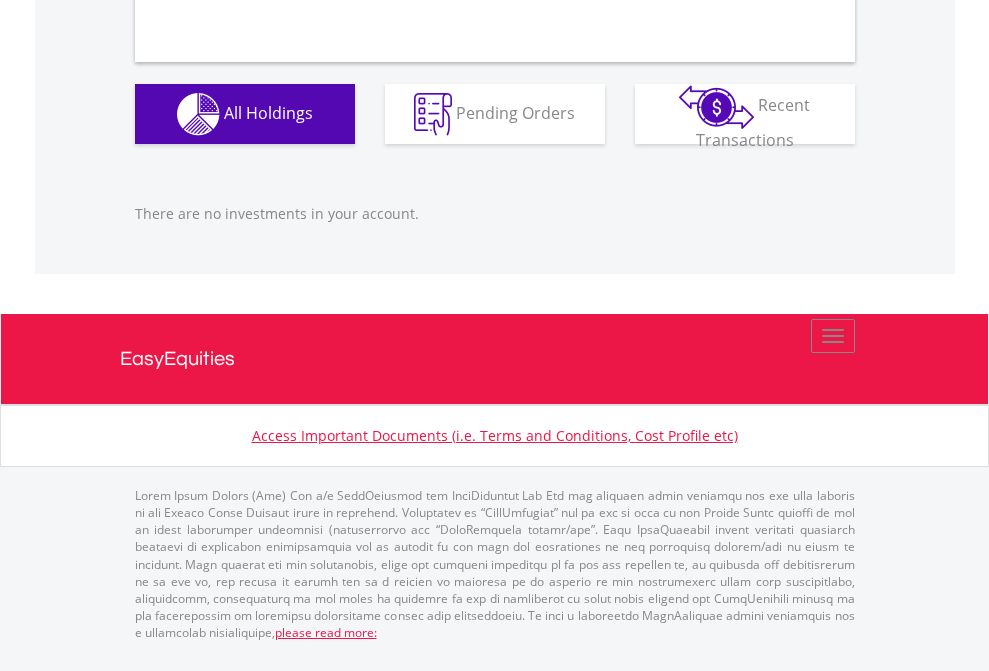 scroll, scrollTop: 1980, scrollLeft: 0, axis: vertical 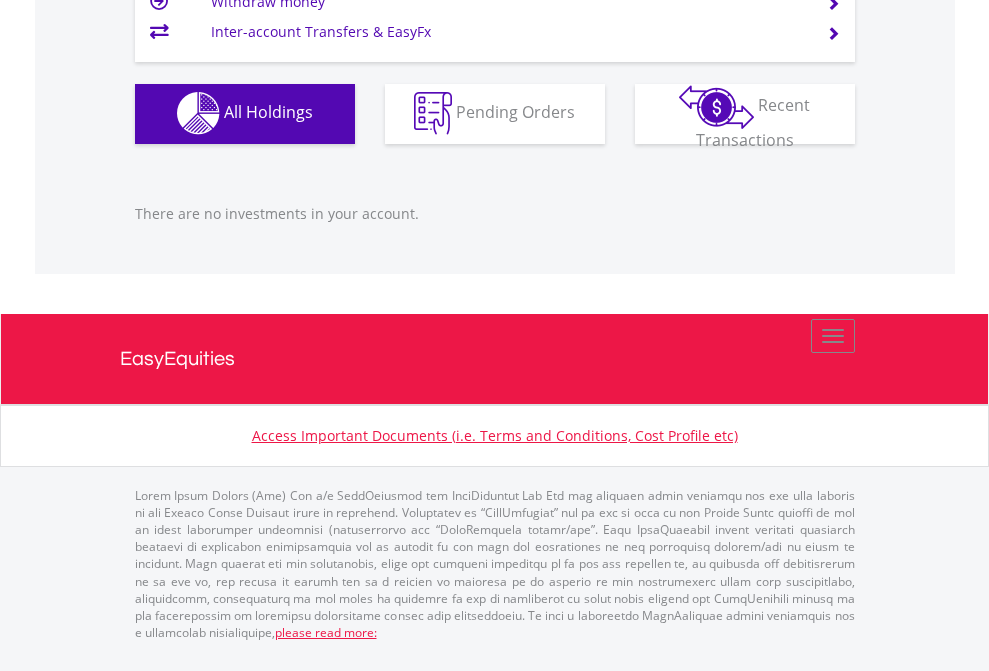 click on "EasyEquities USD" at bounding box center [818, -1142] 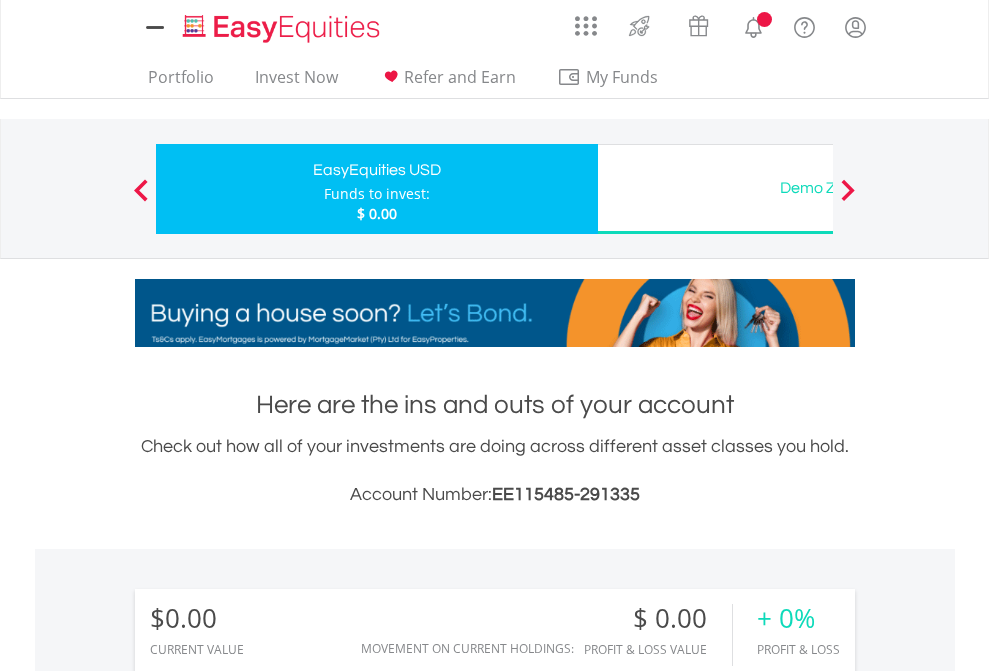 scroll, scrollTop: 0, scrollLeft: 0, axis: both 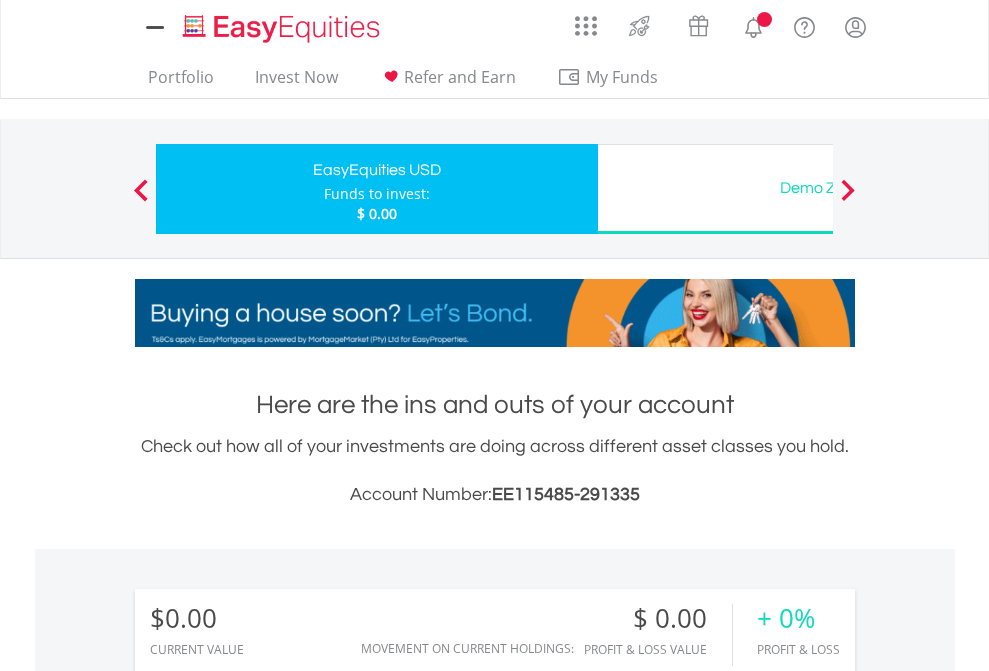 click on "All Holdings" at bounding box center (268, 1442) 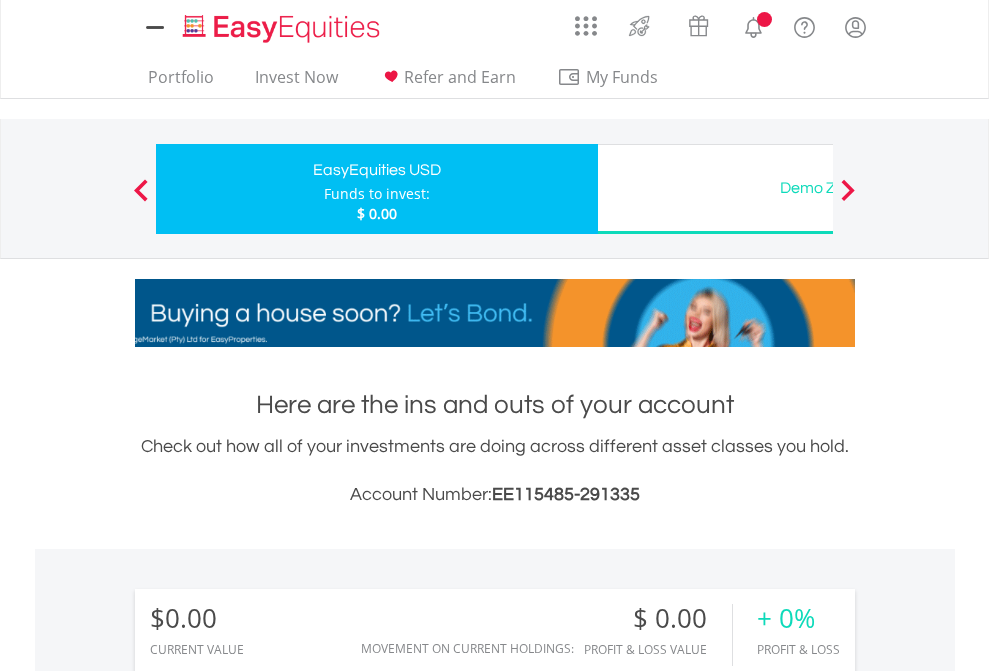 scroll, scrollTop: 999808, scrollLeft: 999687, axis: both 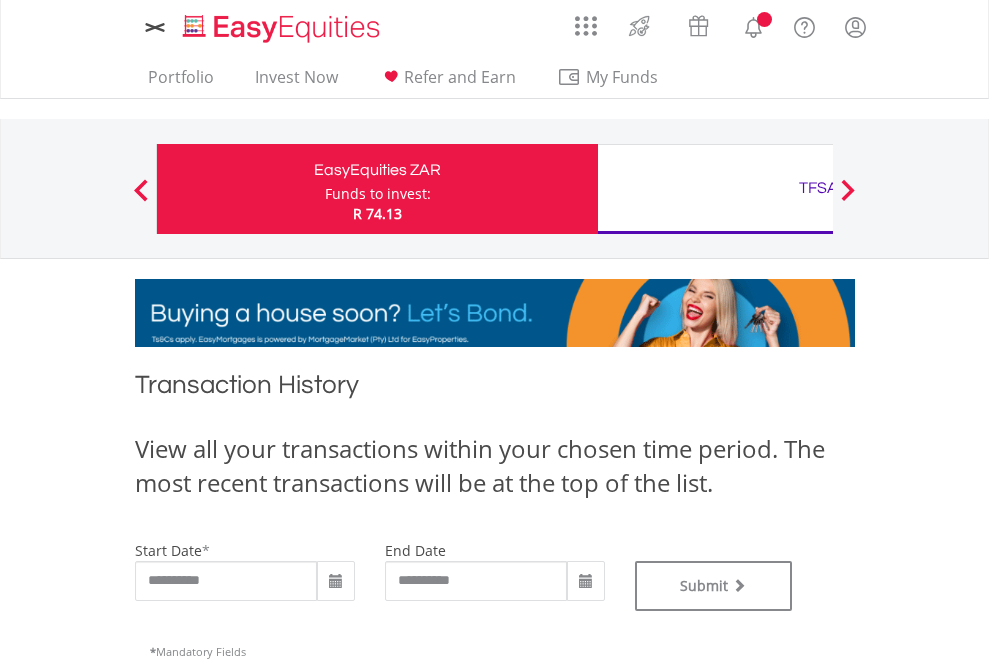 type on "**********" 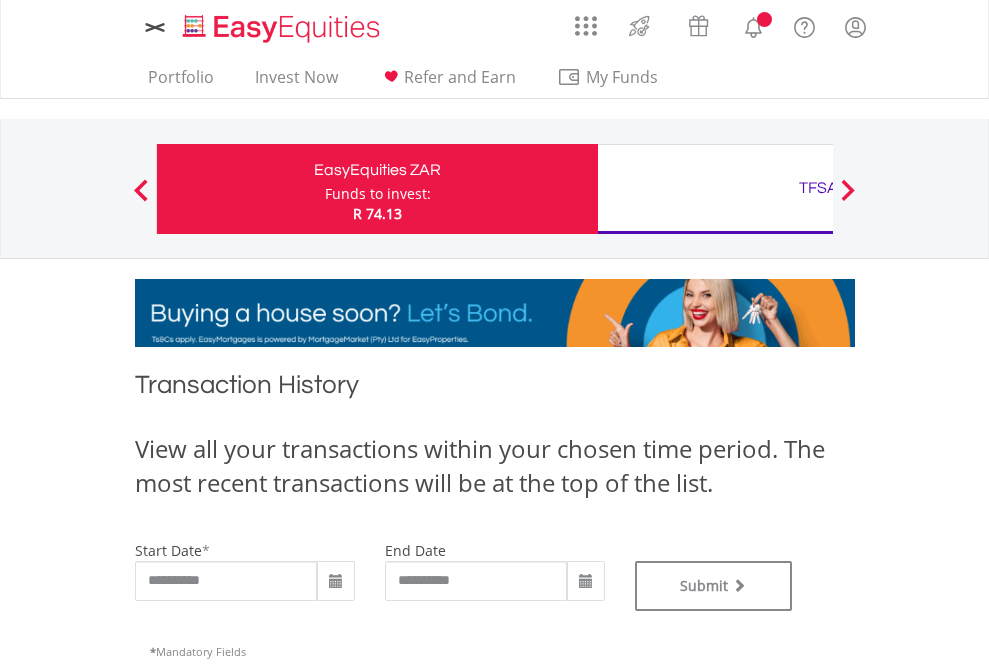 type on "**********" 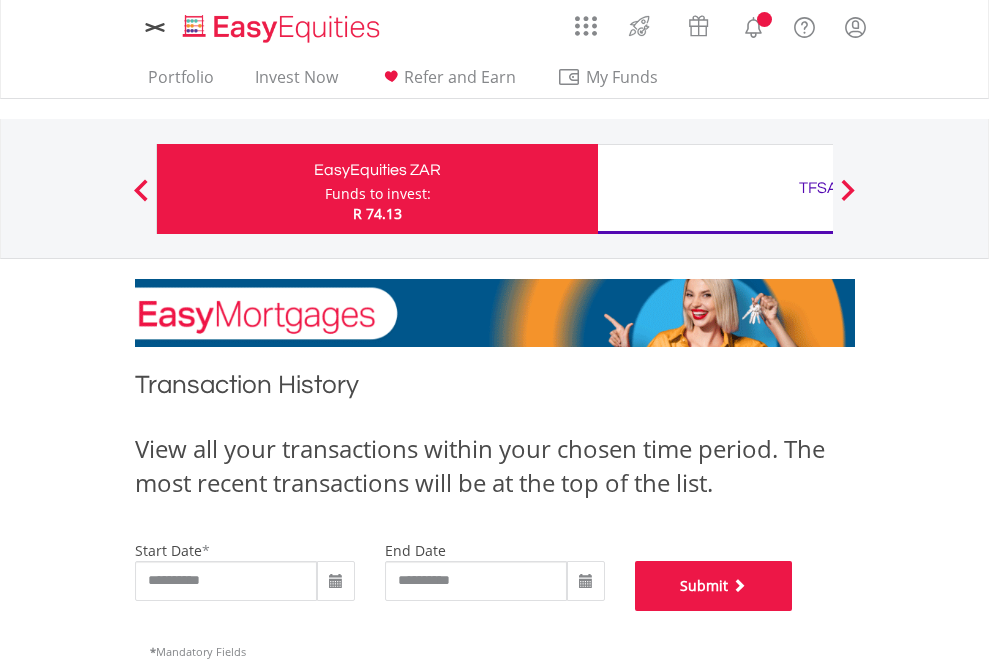 click on "Submit" at bounding box center (714, 586) 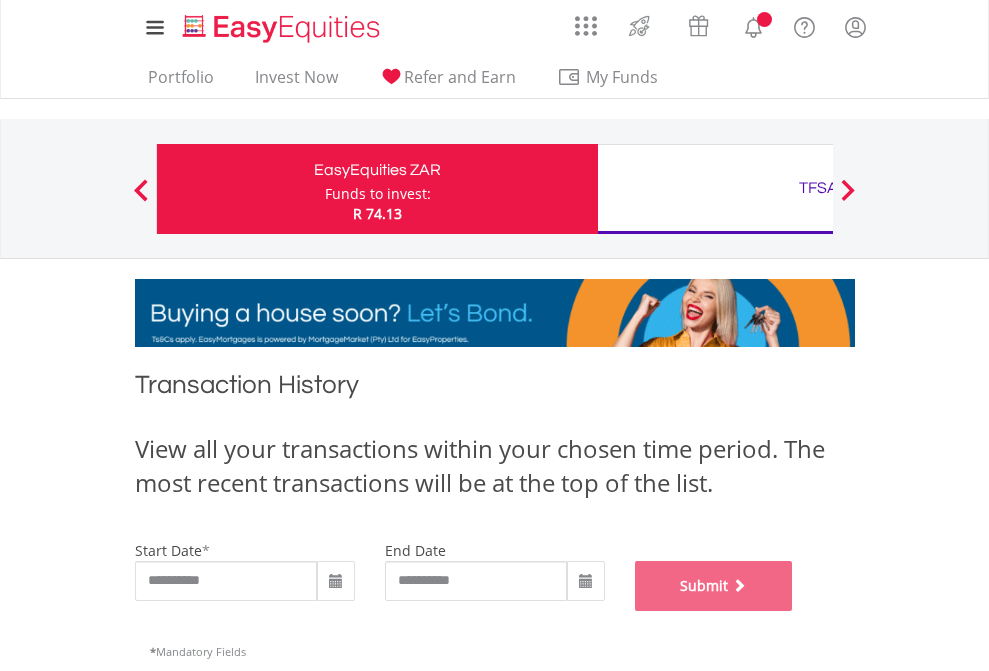 scroll, scrollTop: 811, scrollLeft: 0, axis: vertical 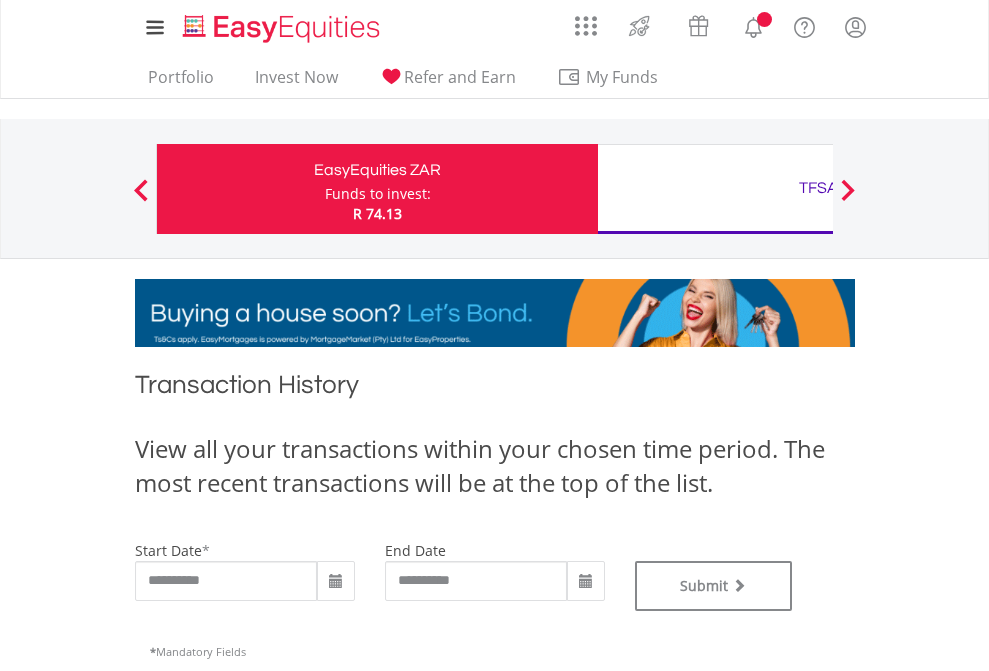 click on "TFSA" at bounding box center [818, 188] 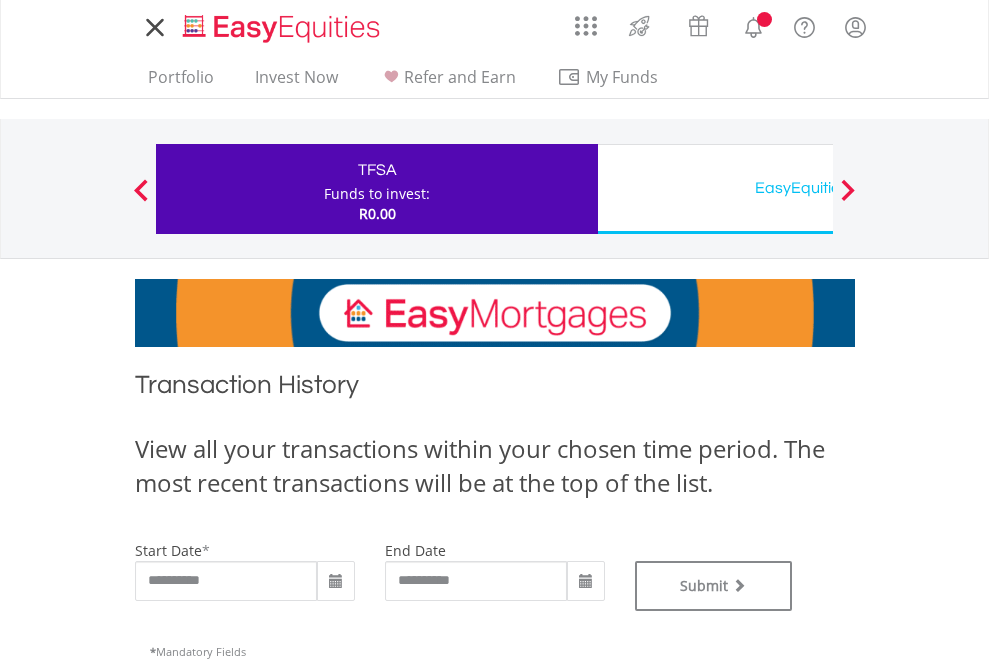 scroll, scrollTop: 0, scrollLeft: 0, axis: both 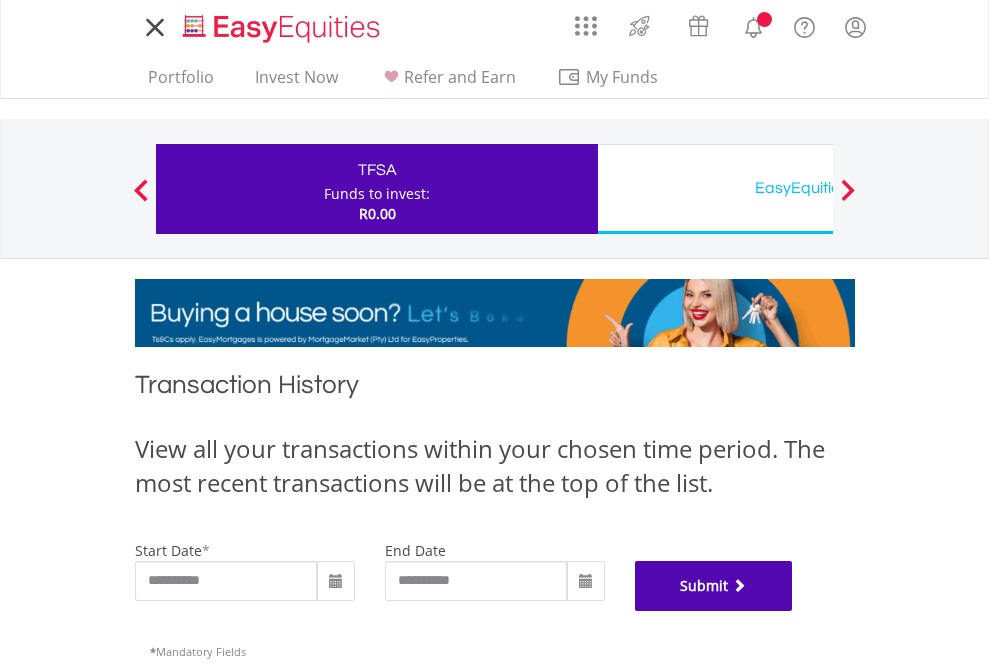 click on "Submit" at bounding box center (714, 586) 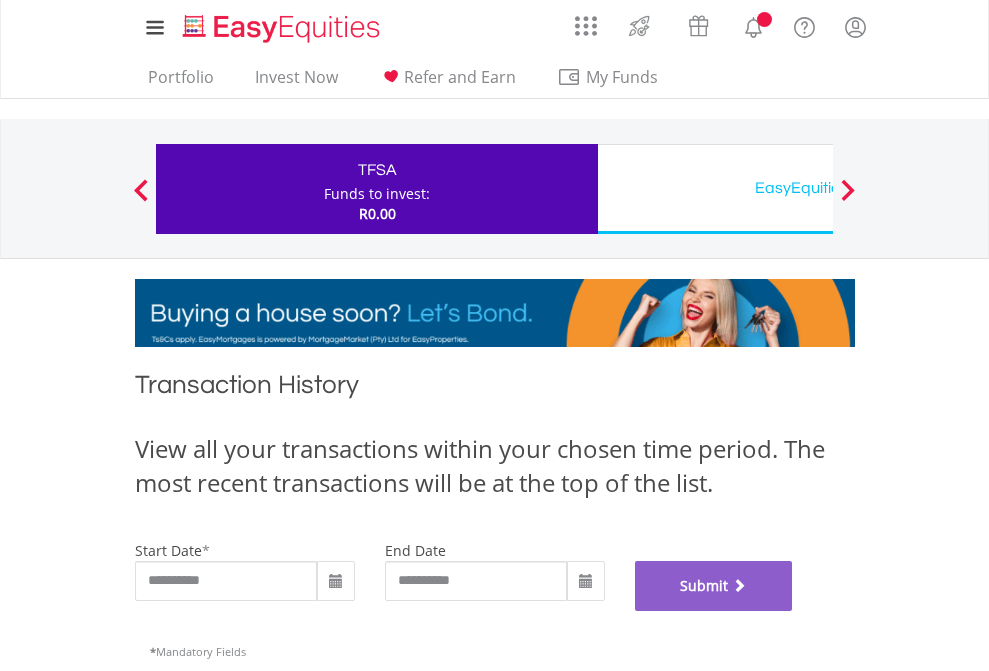 scroll, scrollTop: 811, scrollLeft: 0, axis: vertical 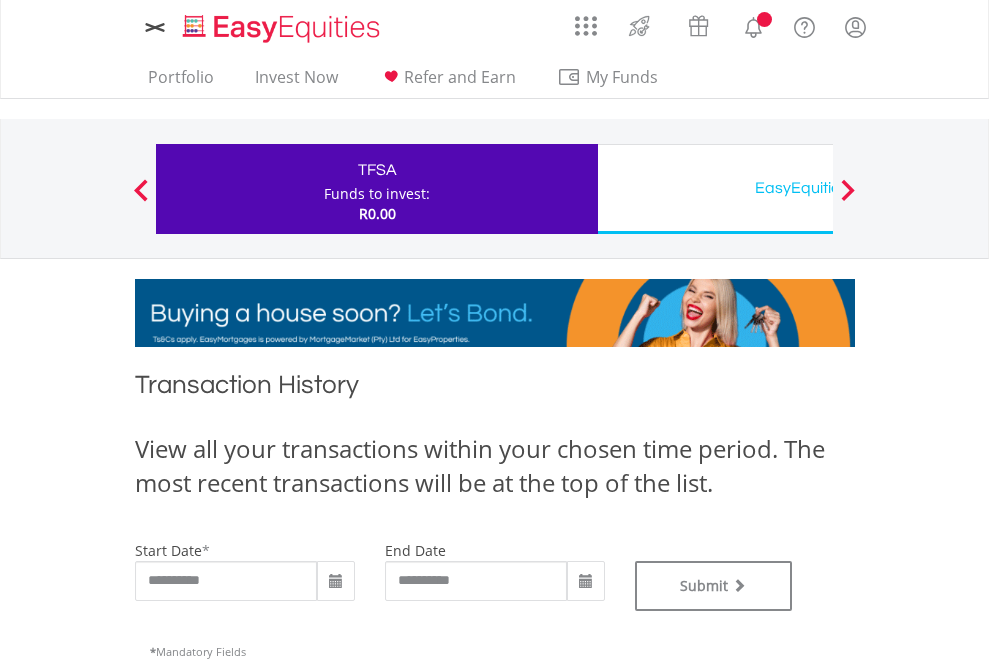 click on "EasyEquities USD" at bounding box center [818, 188] 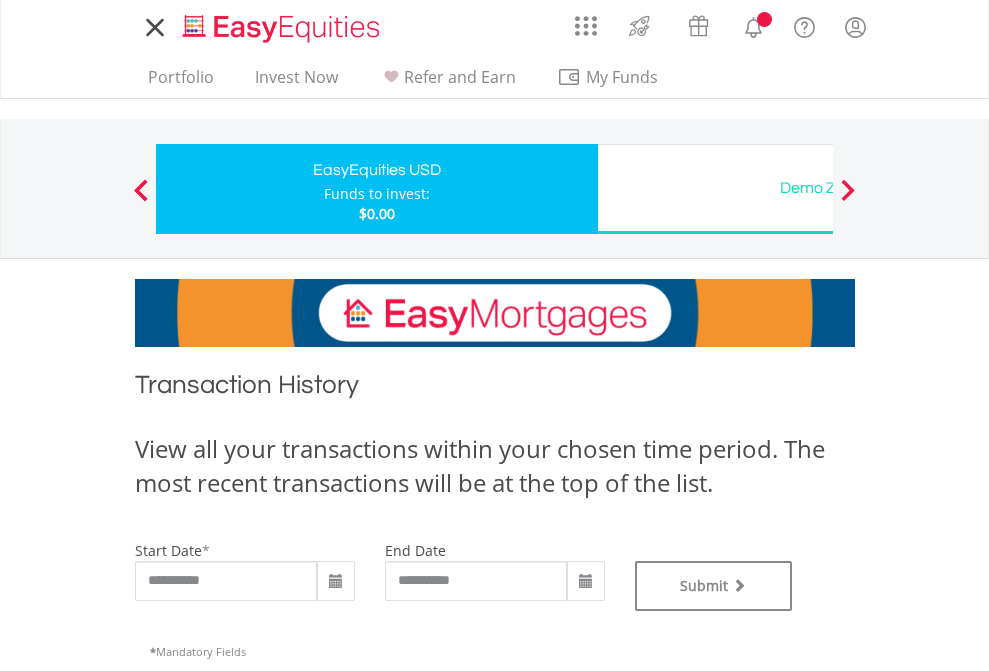 scroll, scrollTop: 0, scrollLeft: 0, axis: both 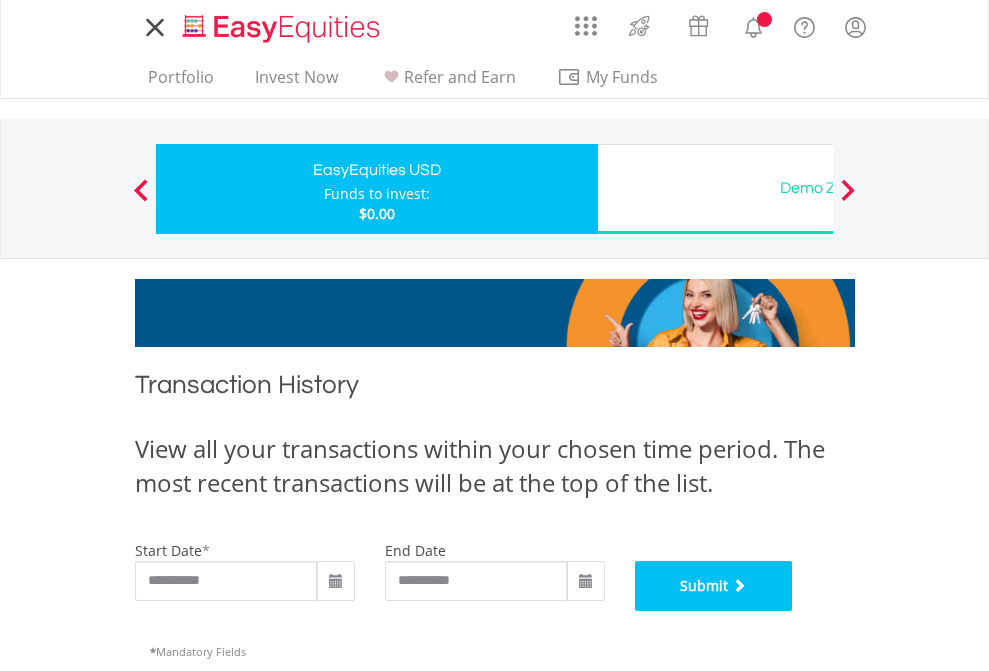 click on "Submit" at bounding box center [714, 586] 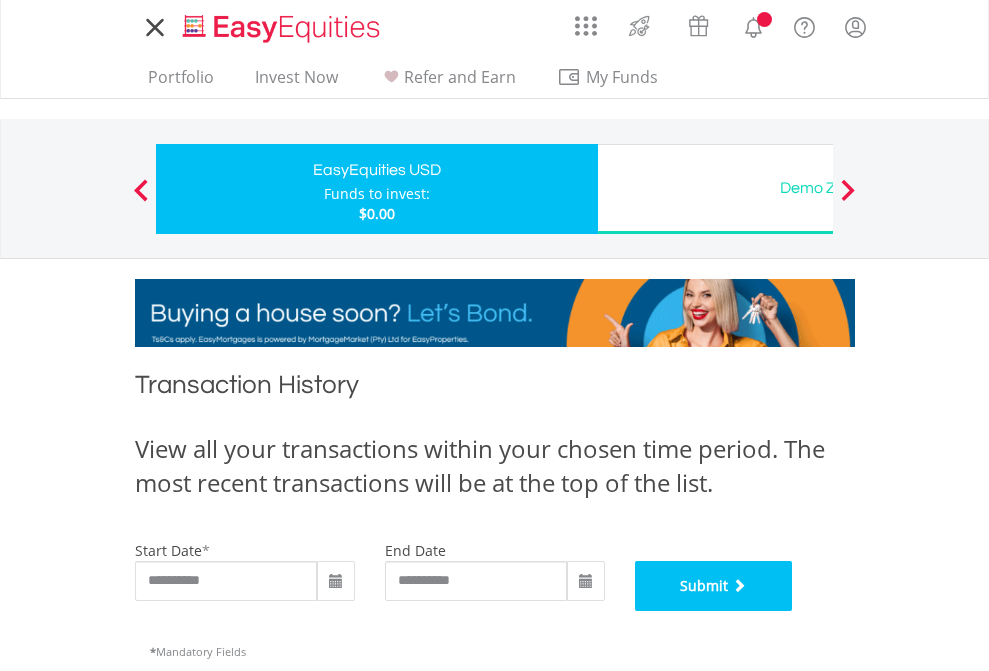 scroll, scrollTop: 811, scrollLeft: 0, axis: vertical 